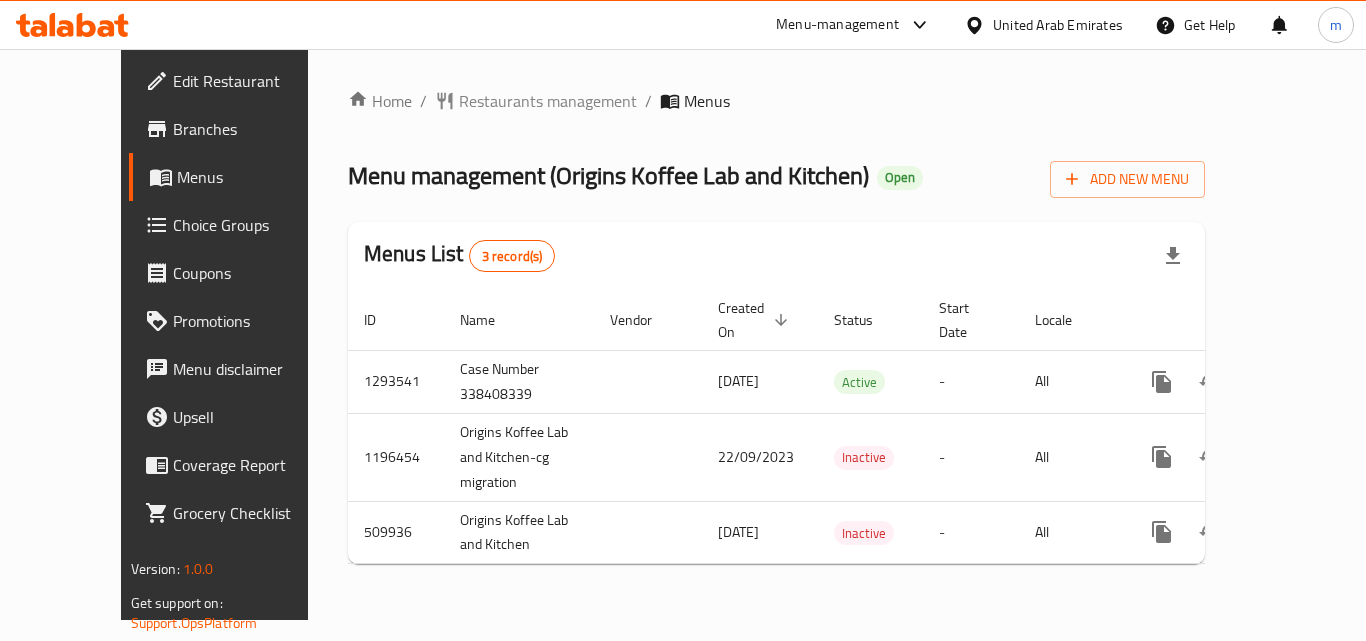 scroll, scrollTop: 0, scrollLeft: 0, axis: both 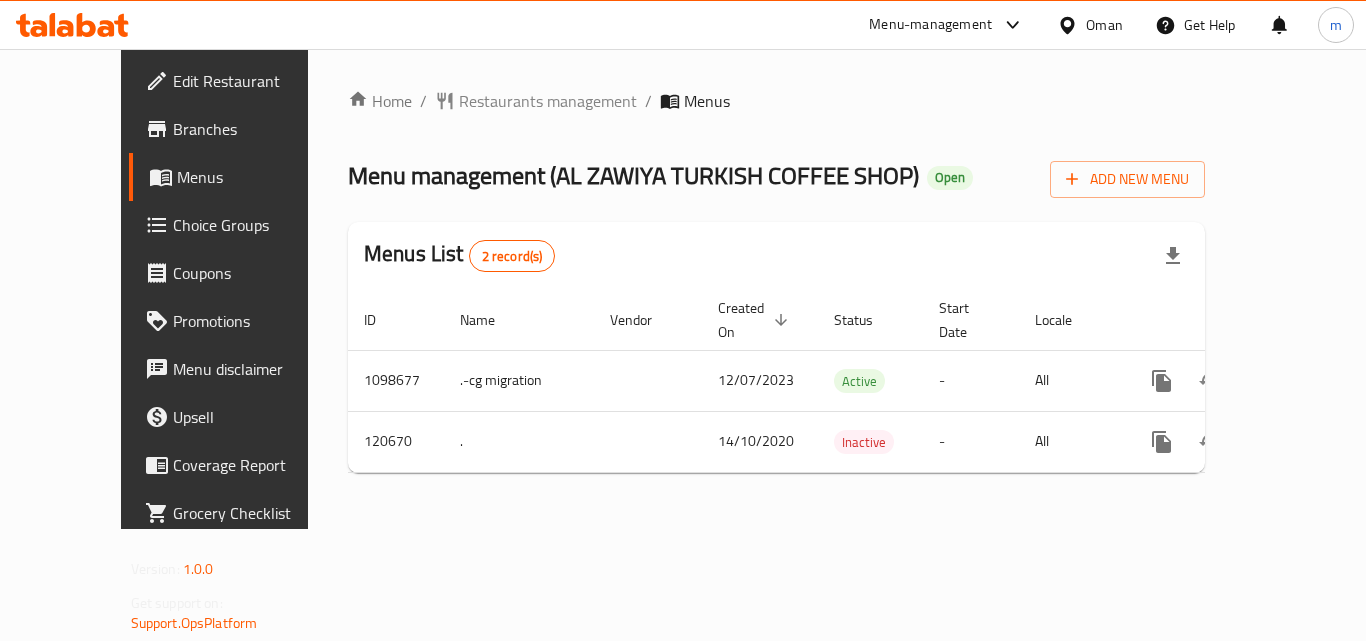 click 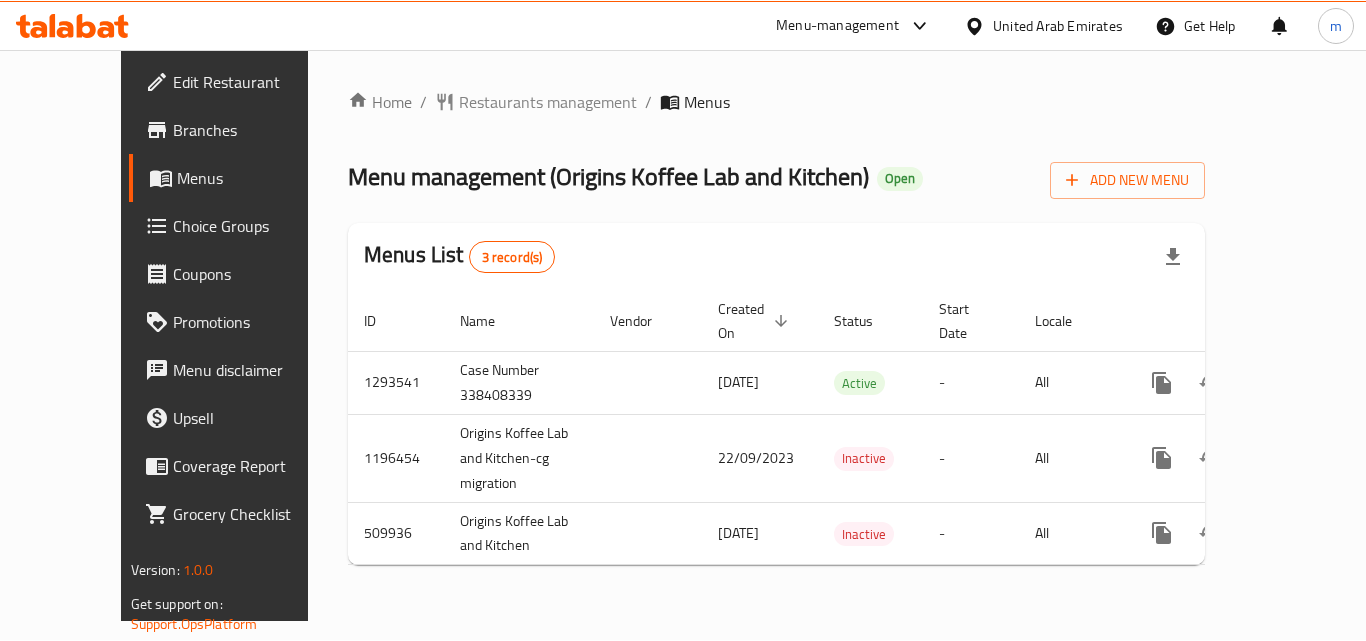 scroll, scrollTop: 0, scrollLeft: 0, axis: both 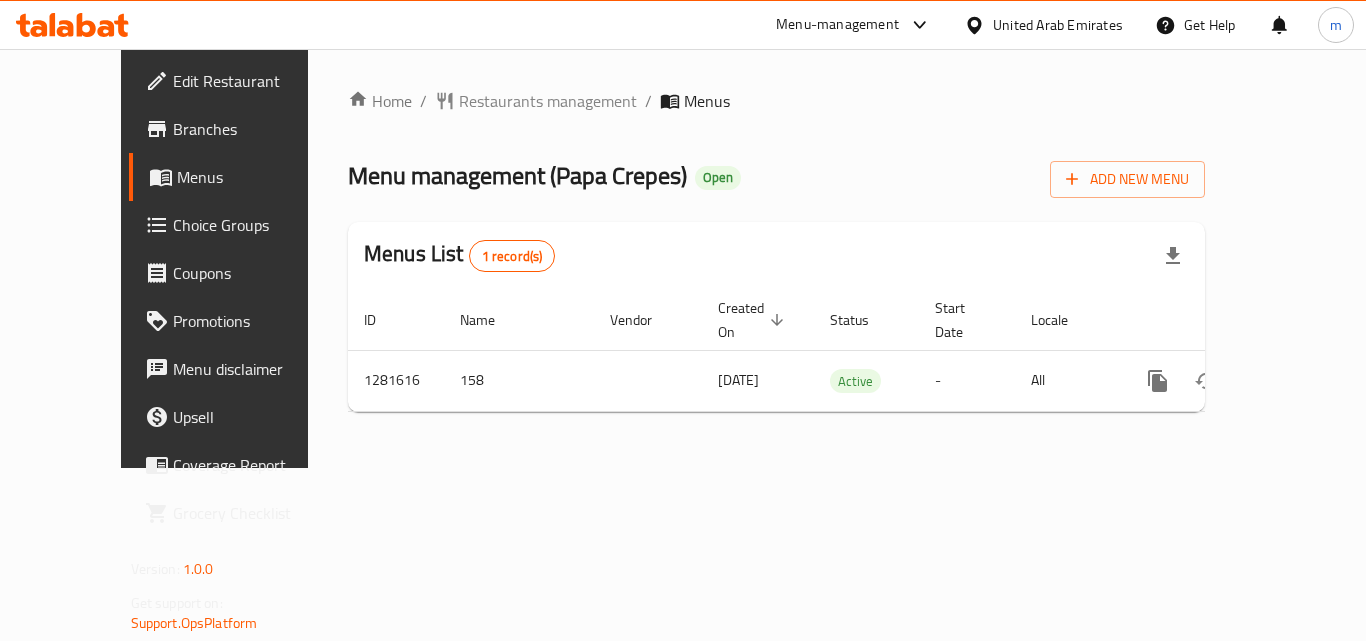 click 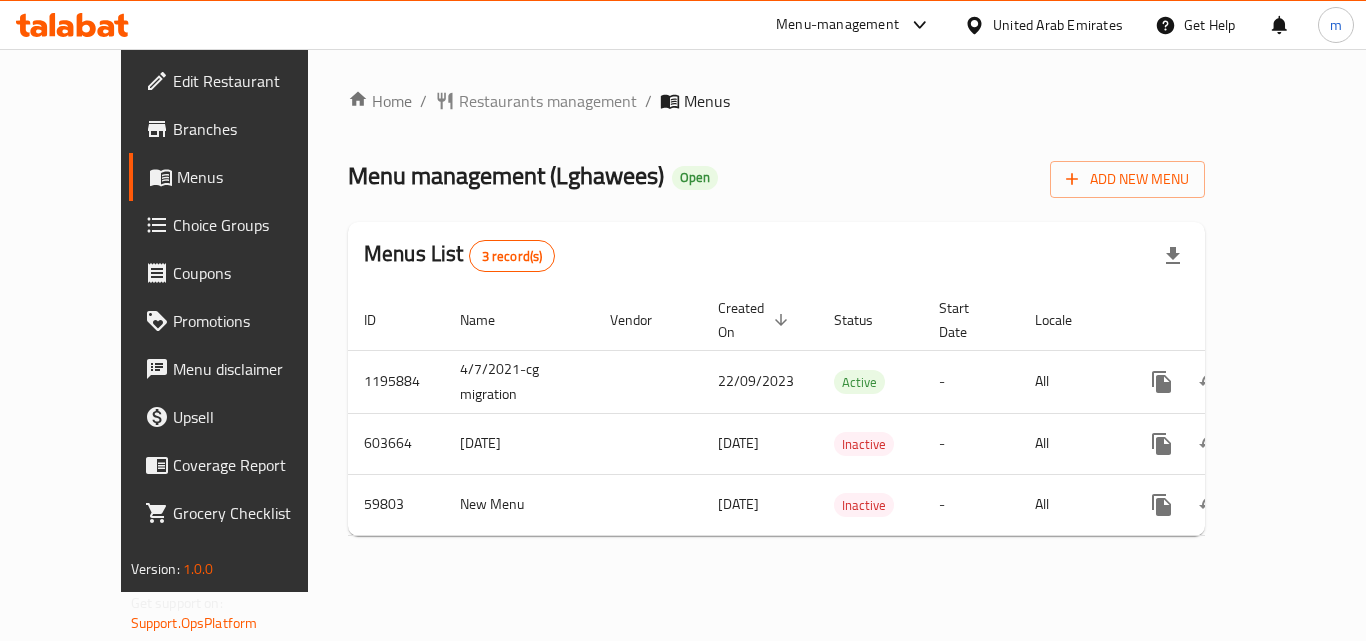 scroll, scrollTop: 0, scrollLeft: 0, axis: both 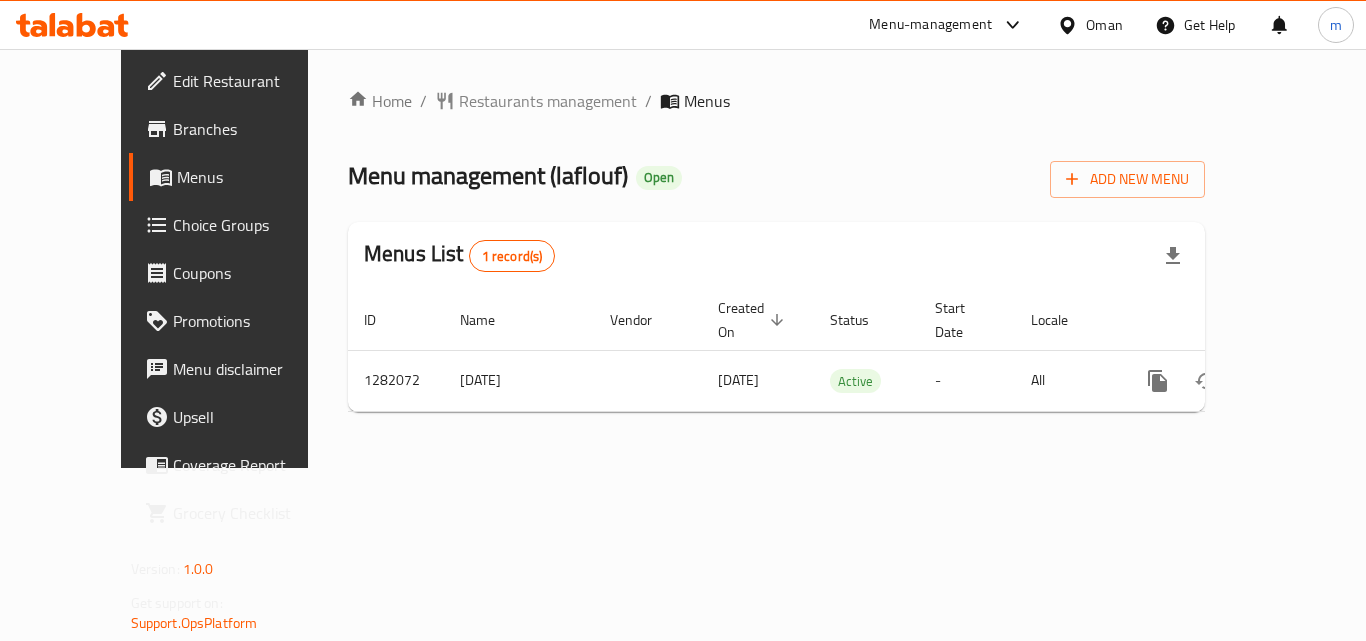 click 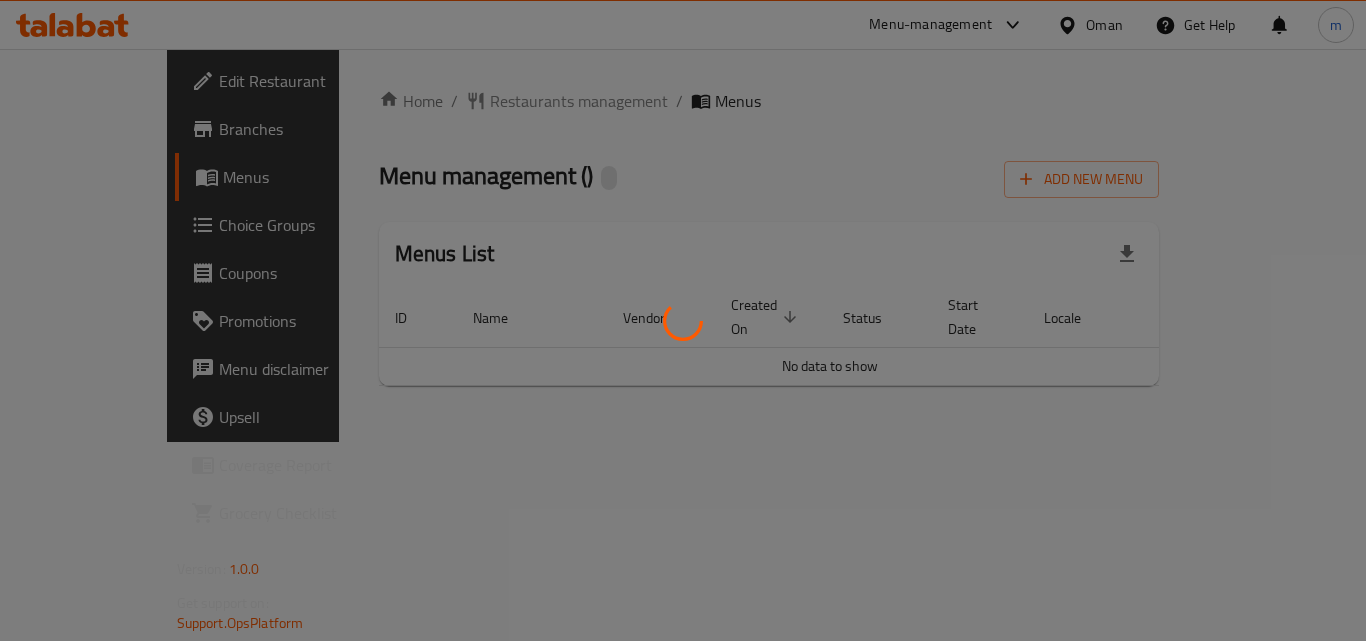 scroll, scrollTop: 0, scrollLeft: 0, axis: both 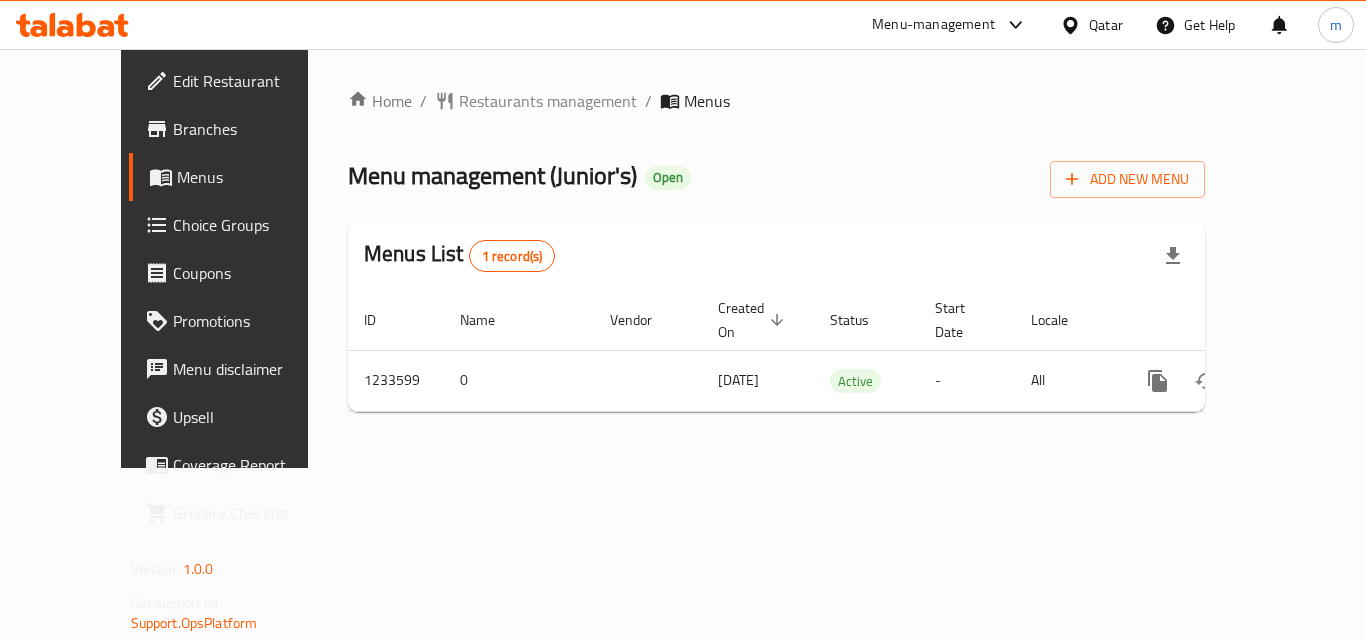 click 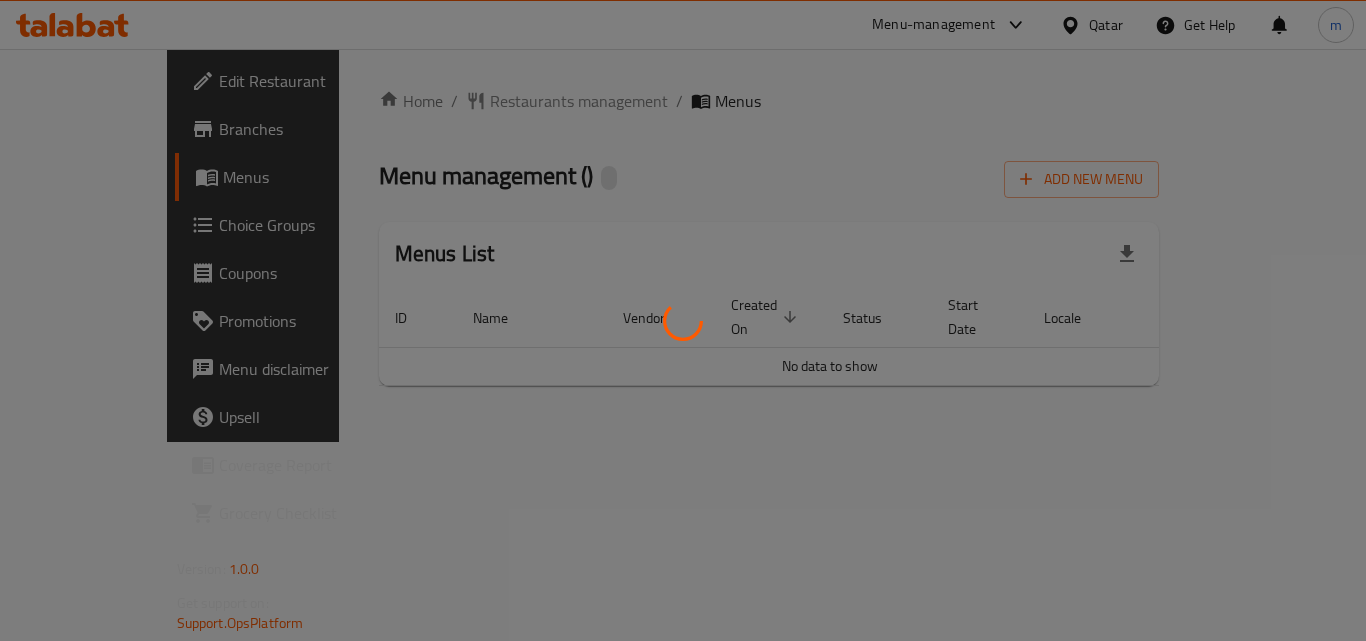 scroll, scrollTop: 0, scrollLeft: 0, axis: both 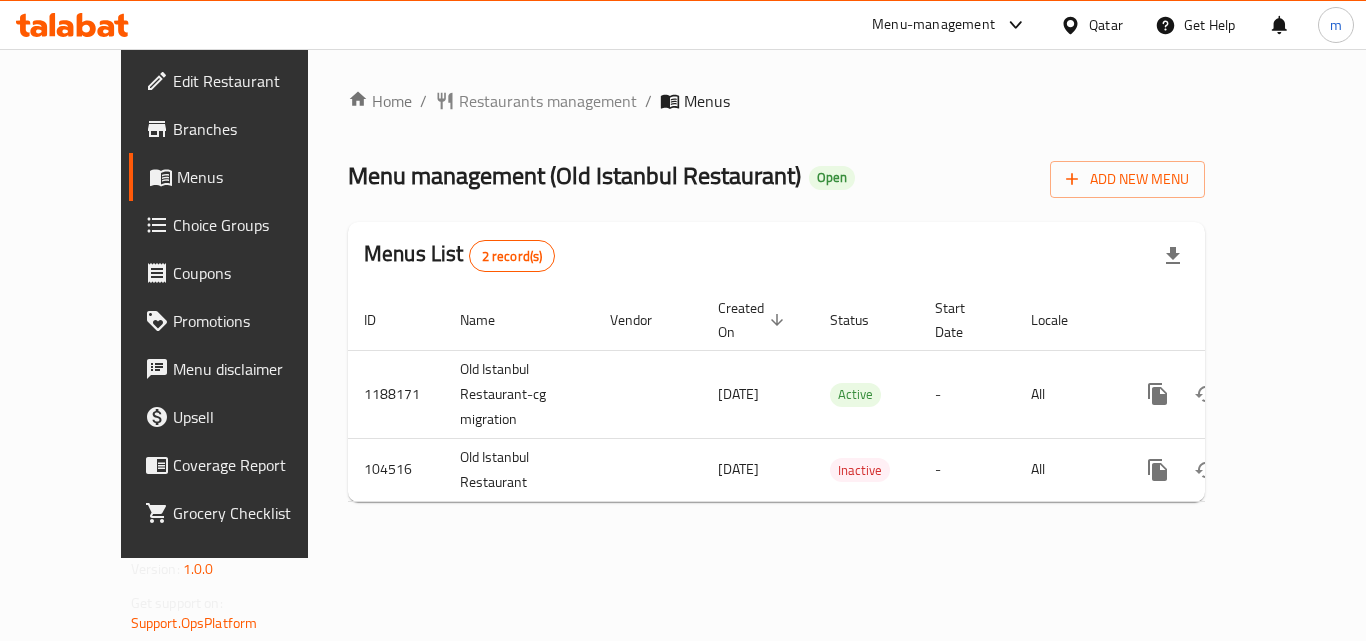 click 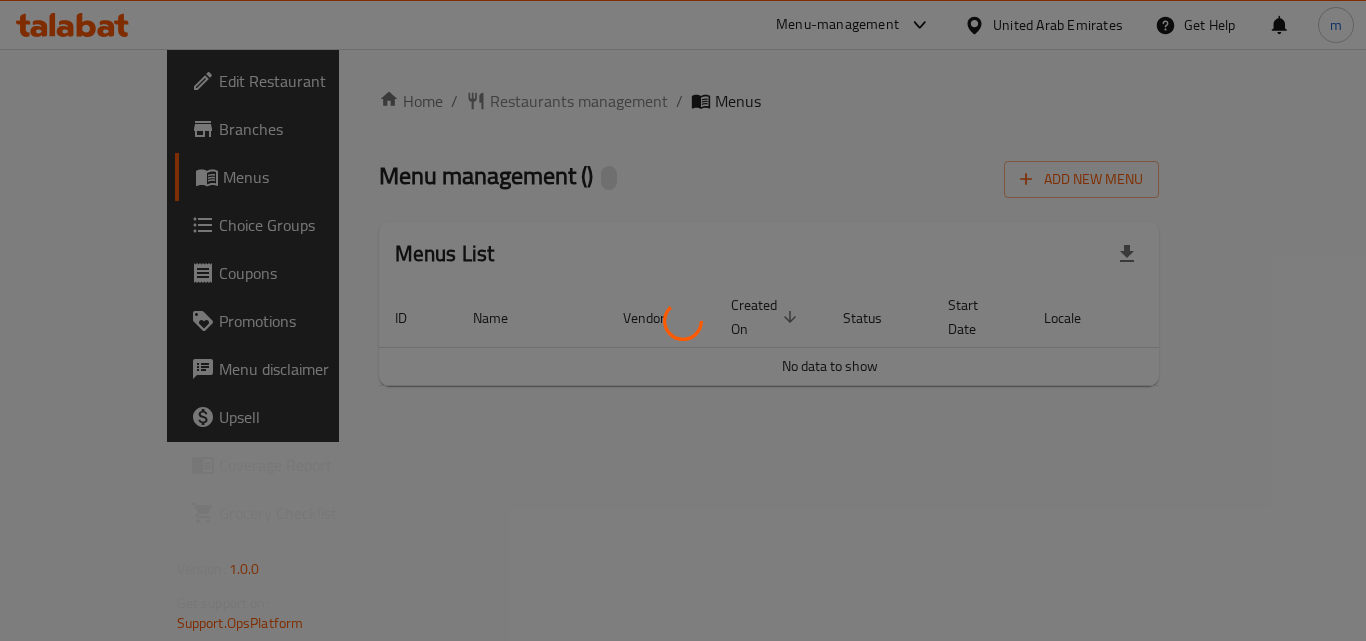 scroll, scrollTop: 0, scrollLeft: 0, axis: both 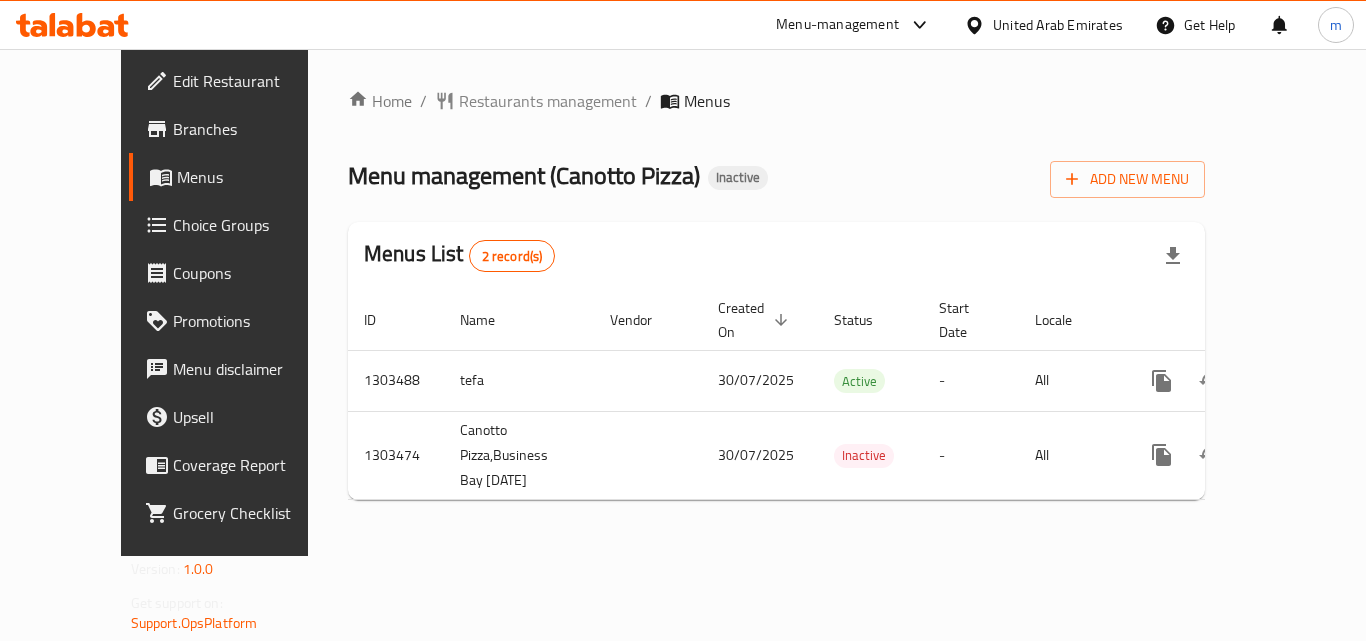 click on "Menu-management [COUNTRY] Get Help m" at bounding box center (683, 25) 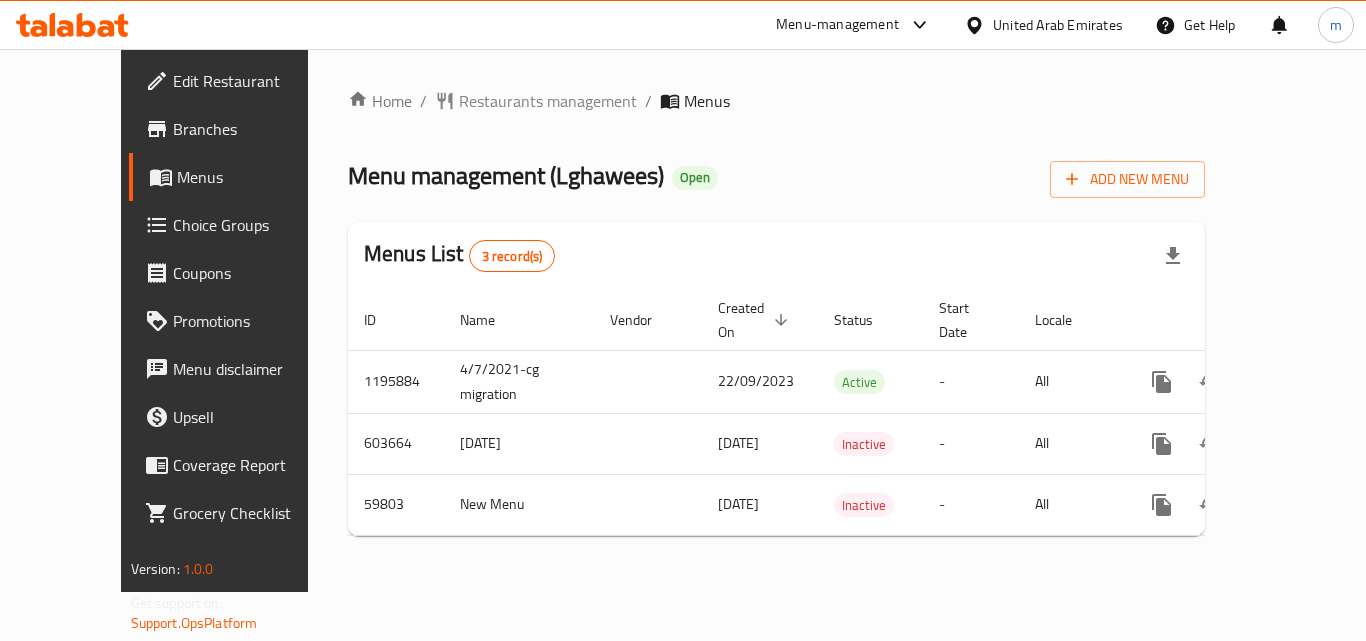 click 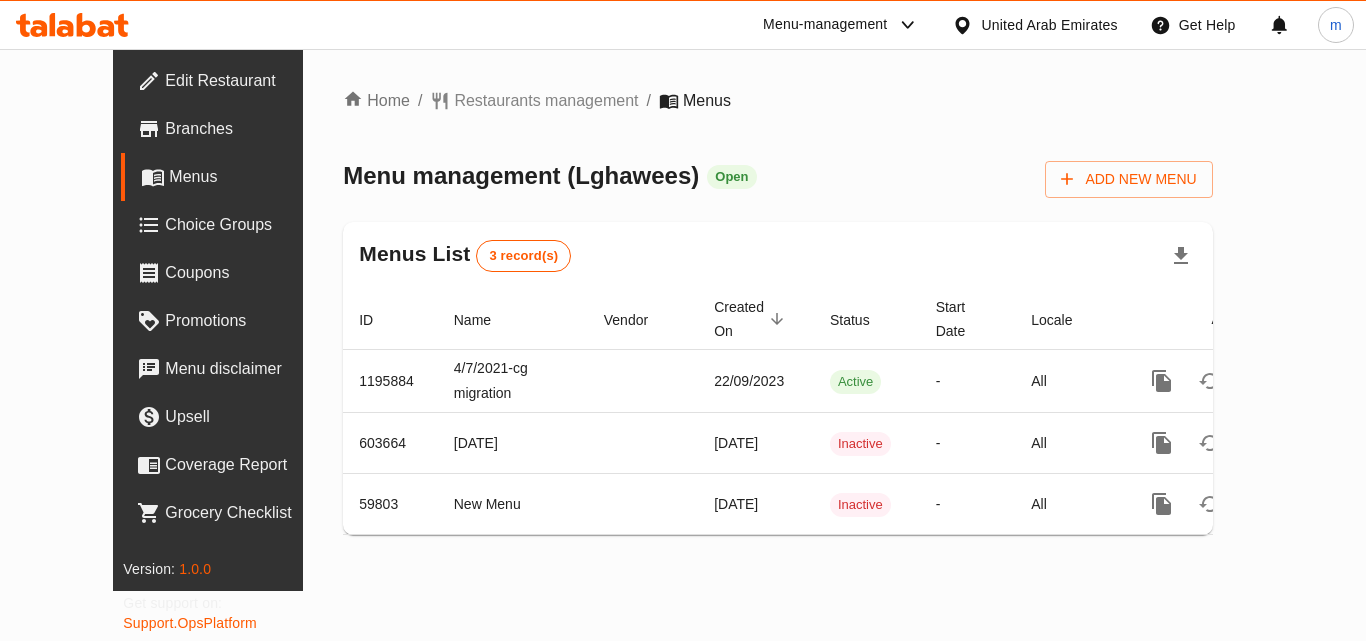 scroll, scrollTop: 0, scrollLeft: 0, axis: both 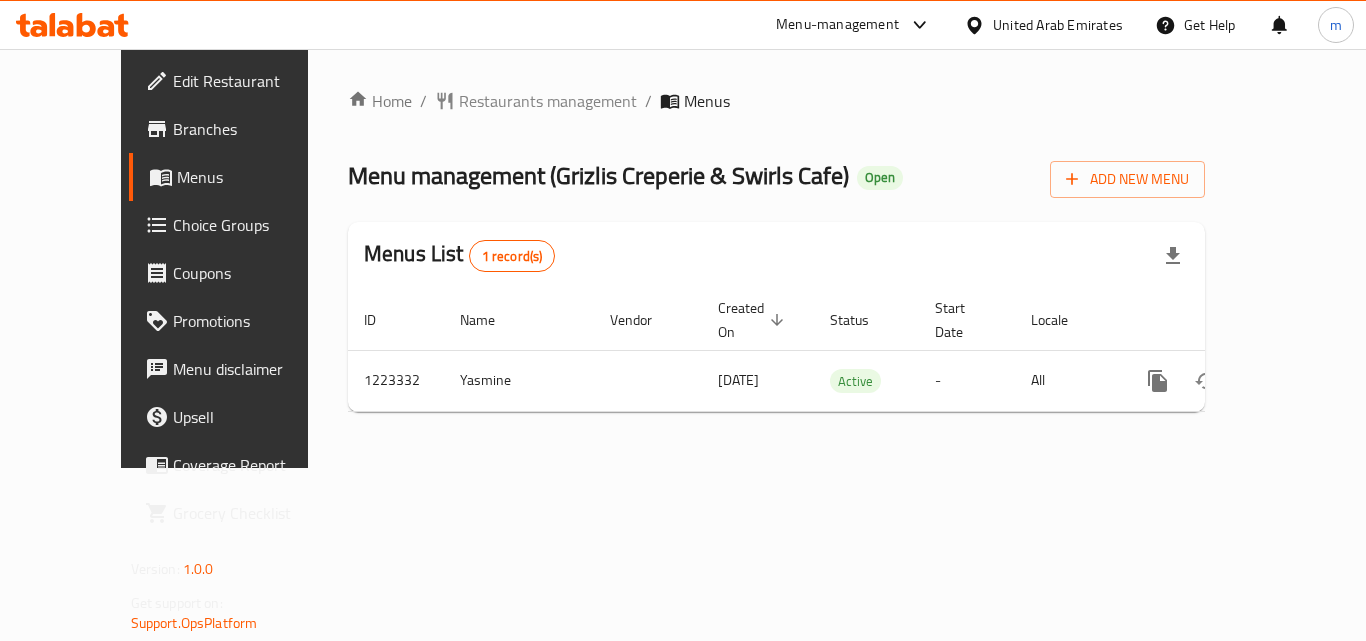 click on "Home / Restaurants management / Menus Menu management ( Grizlis Creperie & Swirls Cafe )  Open Add New Menu Menus List   1 record(s) ID Name Vendor Created On sorted descending Status Start Date Locale Actions 1223332 Yasmine 16/02/2024 Active - All" at bounding box center [776, 258] 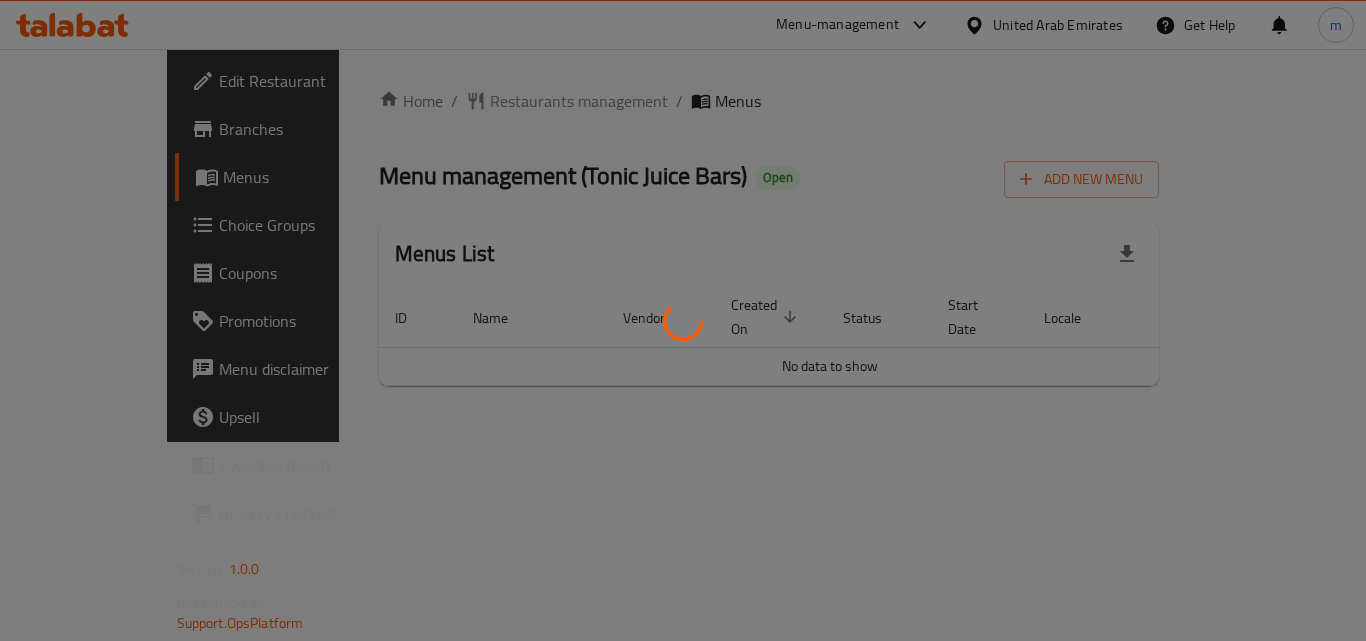 scroll, scrollTop: 0, scrollLeft: 0, axis: both 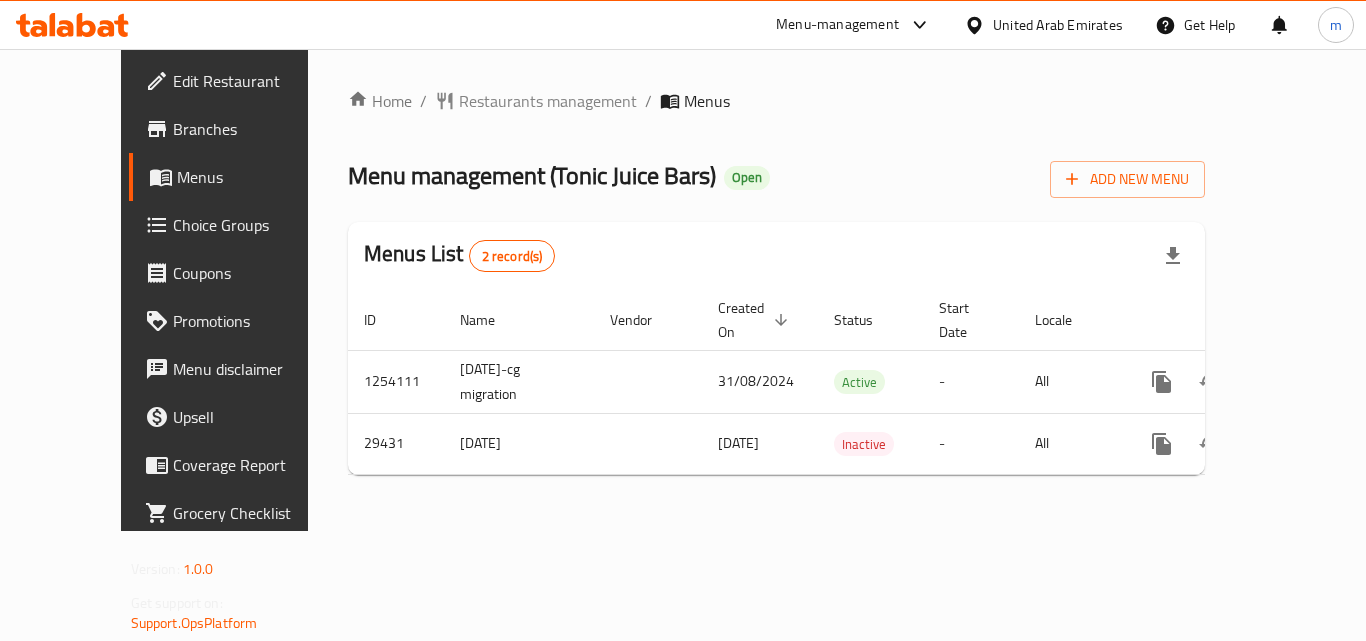 click on "Menu-management [COUNTRY] Get Help m" at bounding box center [683, 25] 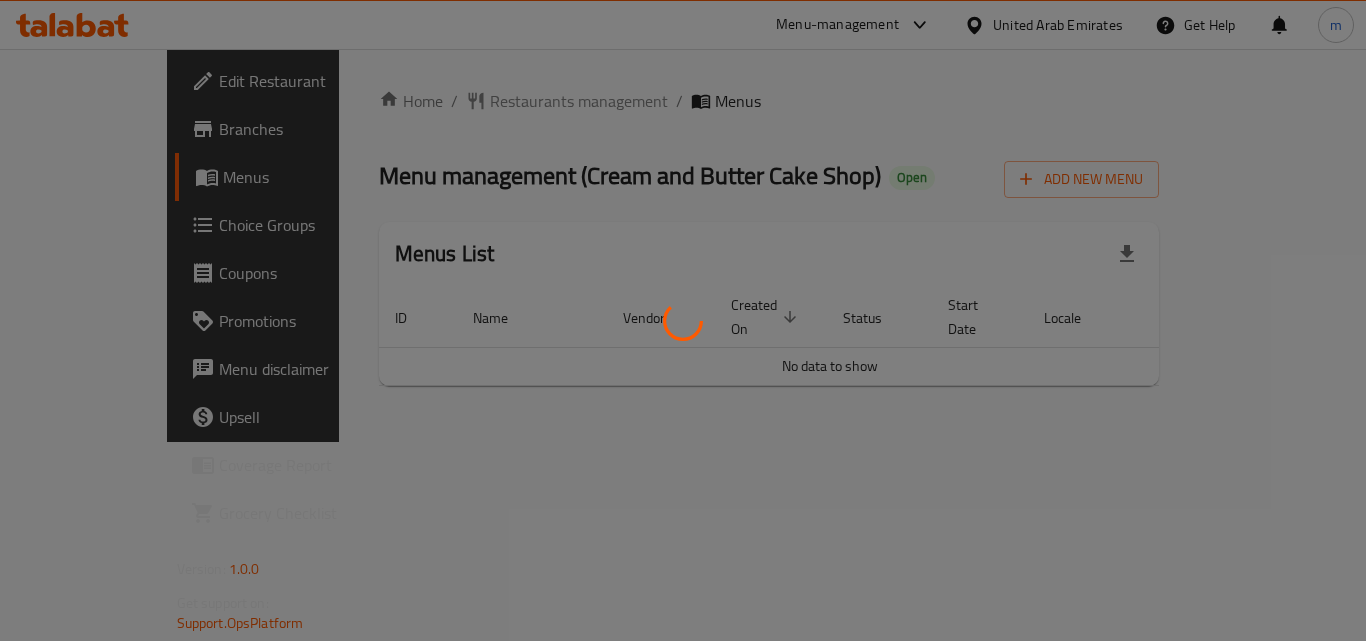 scroll, scrollTop: 0, scrollLeft: 0, axis: both 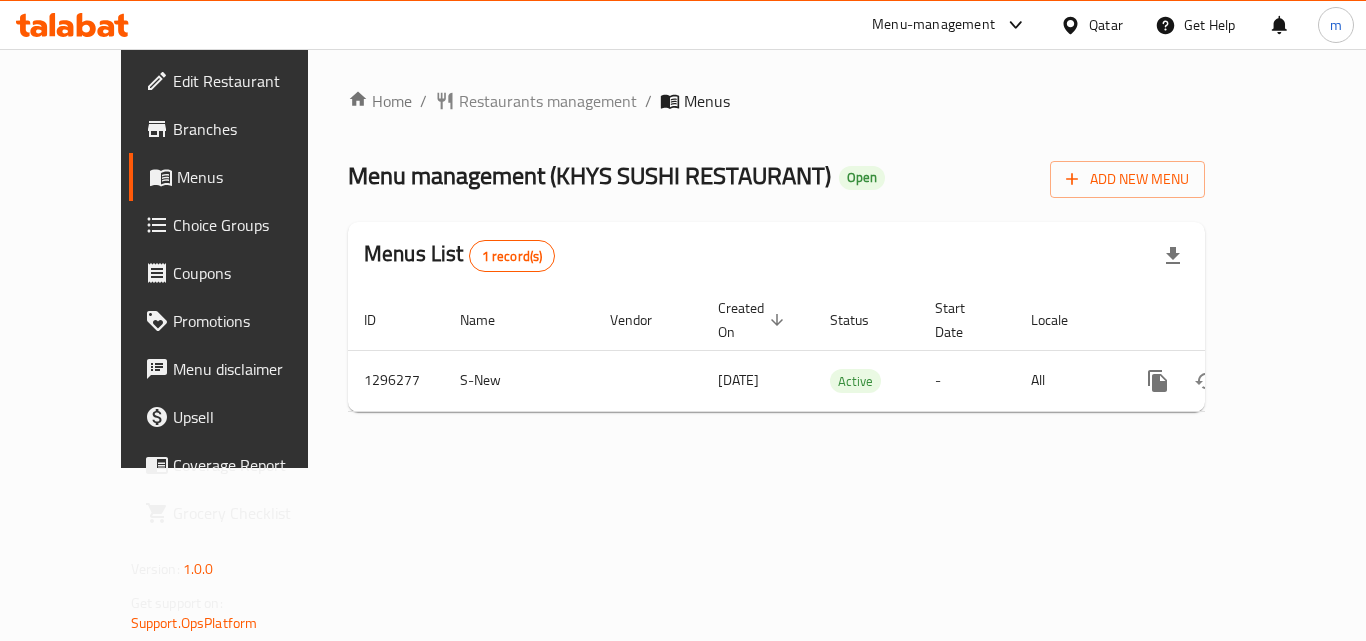 click 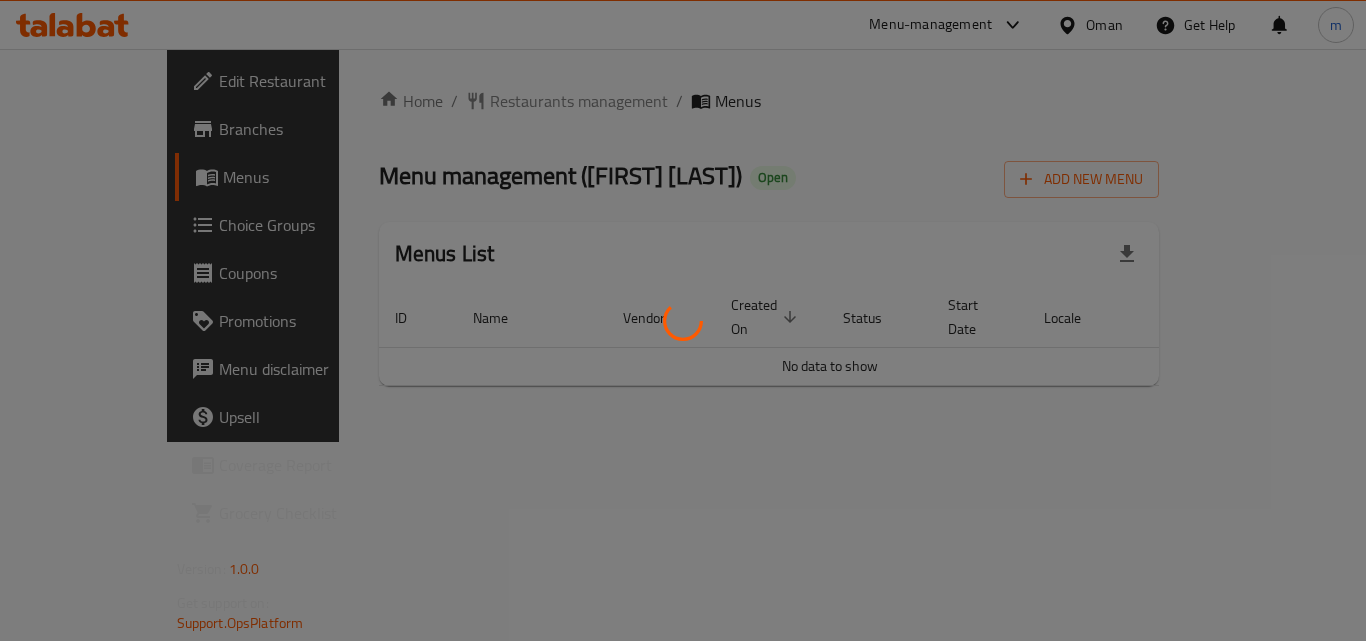 scroll, scrollTop: 0, scrollLeft: 0, axis: both 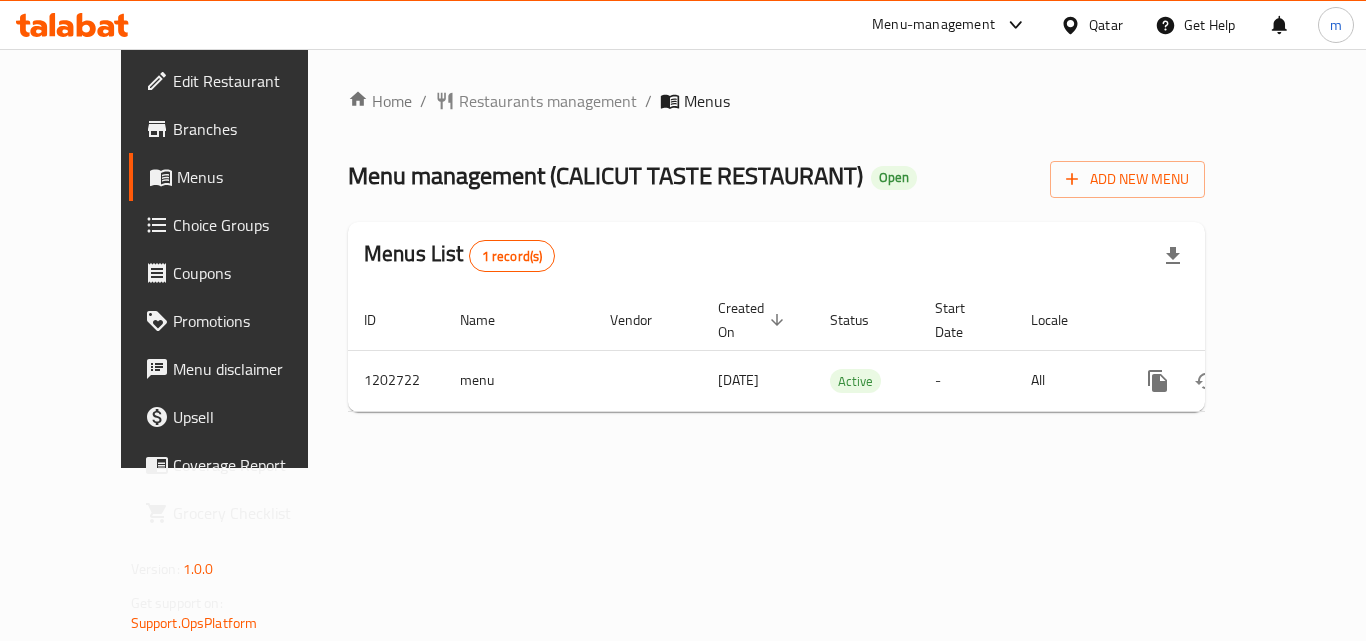 click 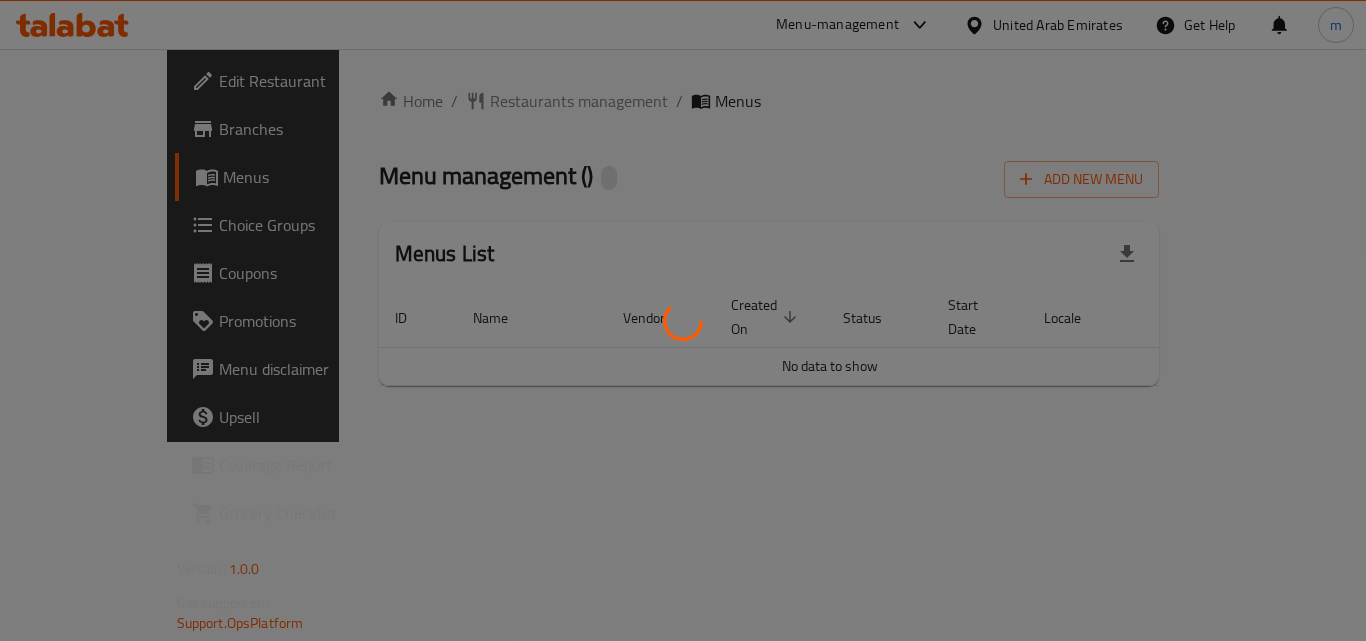 scroll, scrollTop: 0, scrollLeft: 0, axis: both 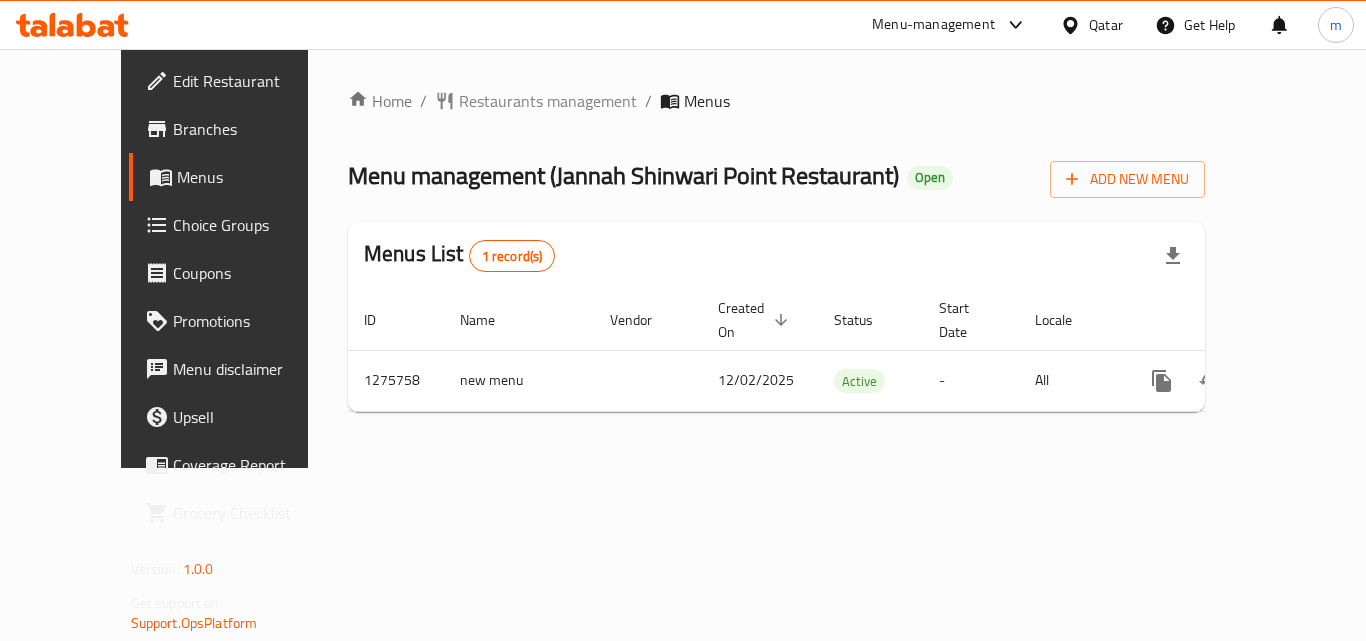 click 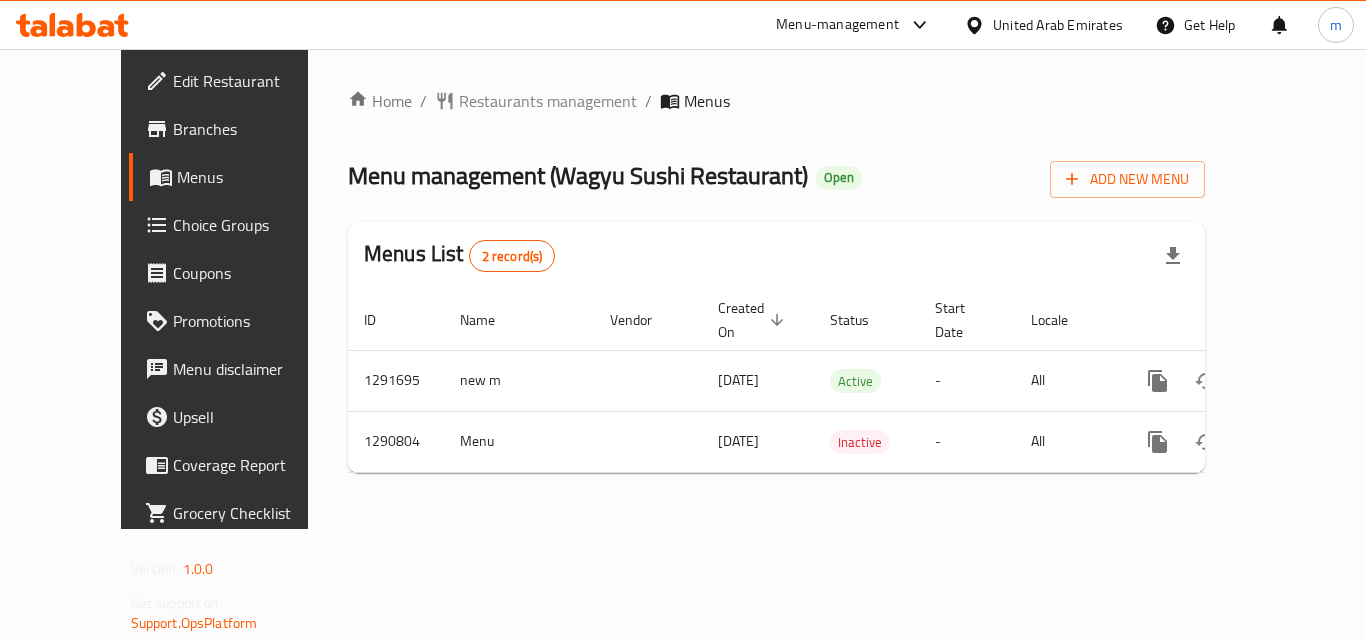 scroll, scrollTop: 0, scrollLeft: 0, axis: both 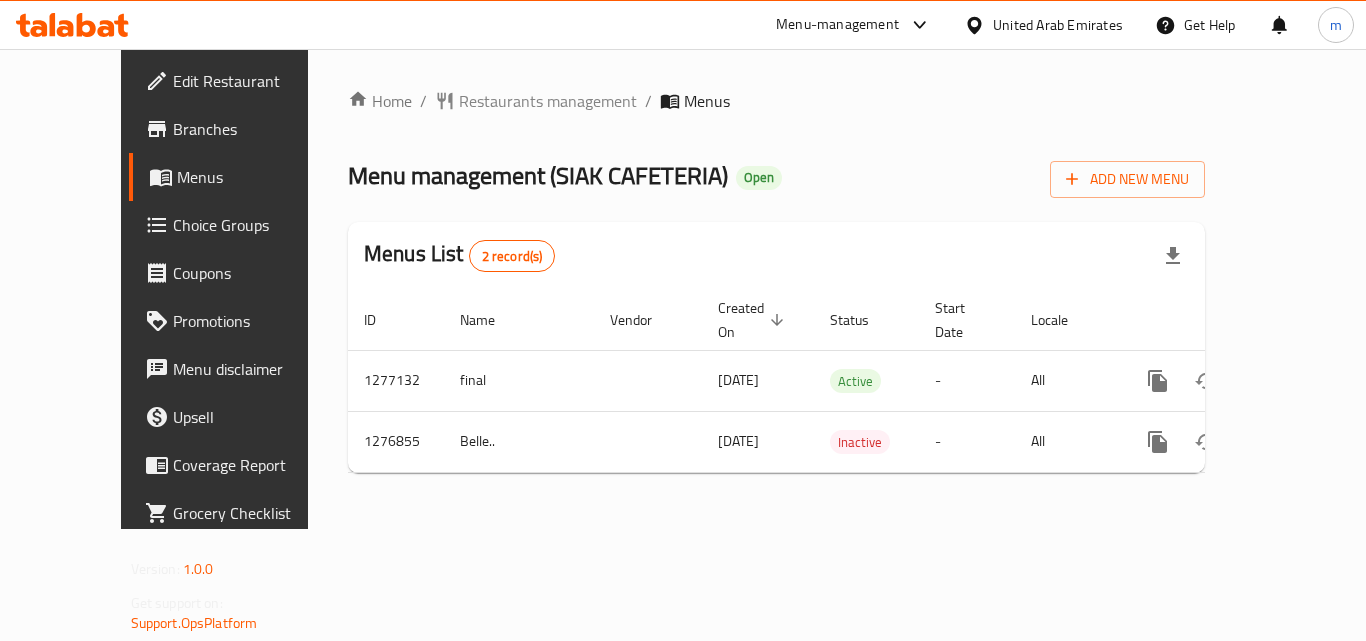 click 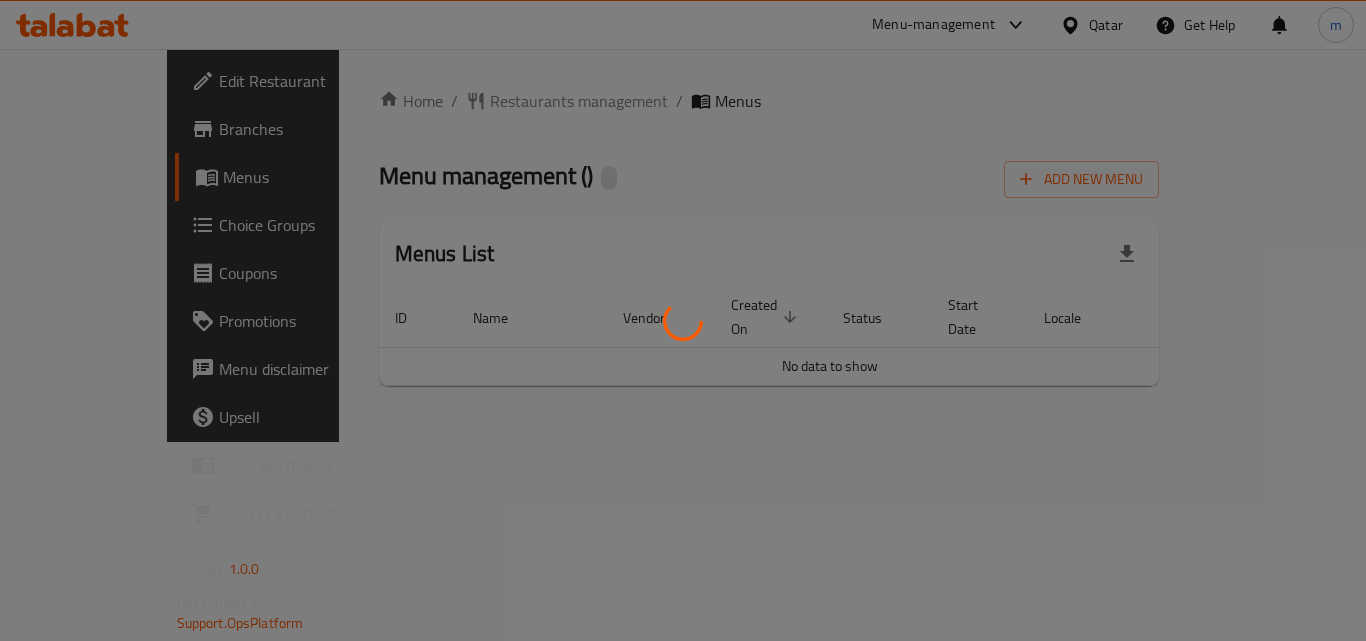 scroll, scrollTop: 0, scrollLeft: 0, axis: both 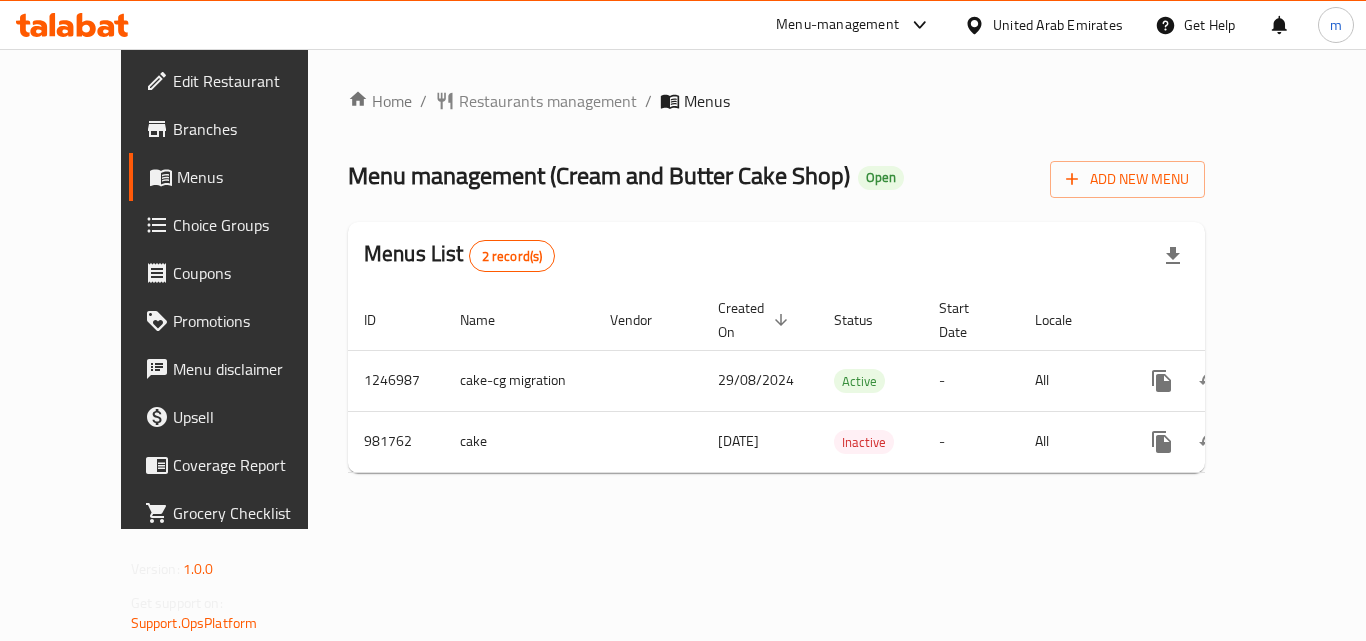 click at bounding box center [72, 25] 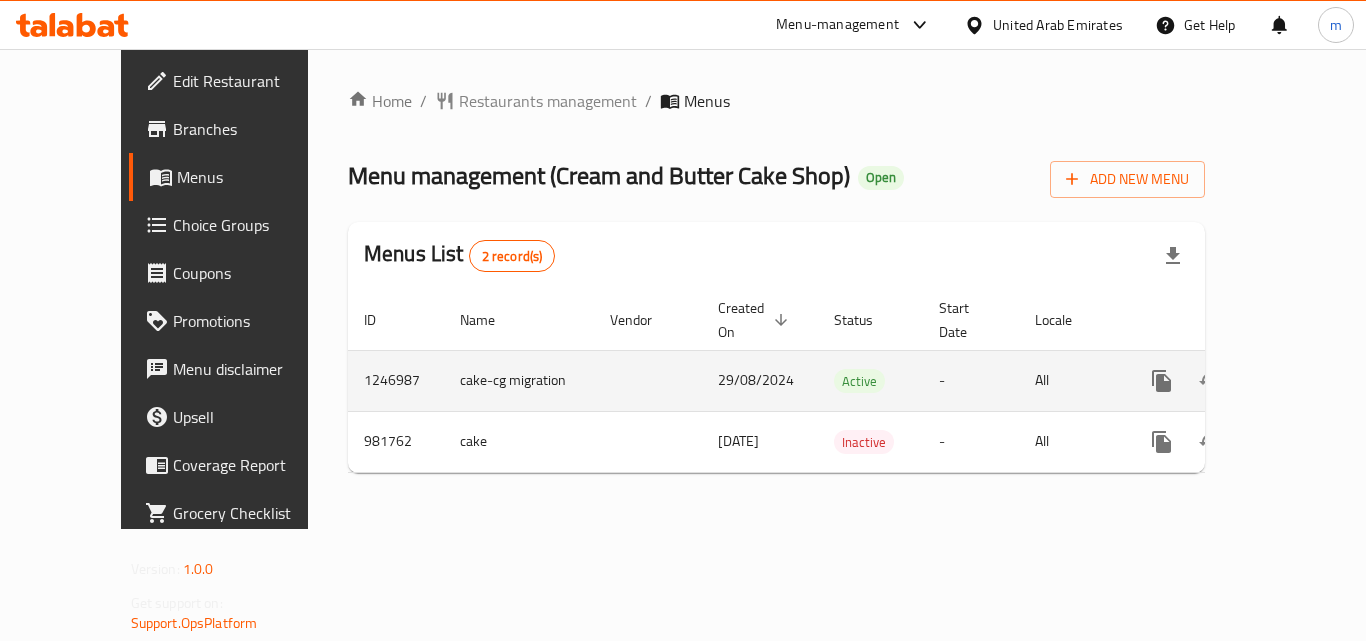 scroll, scrollTop: 0, scrollLeft: 0, axis: both 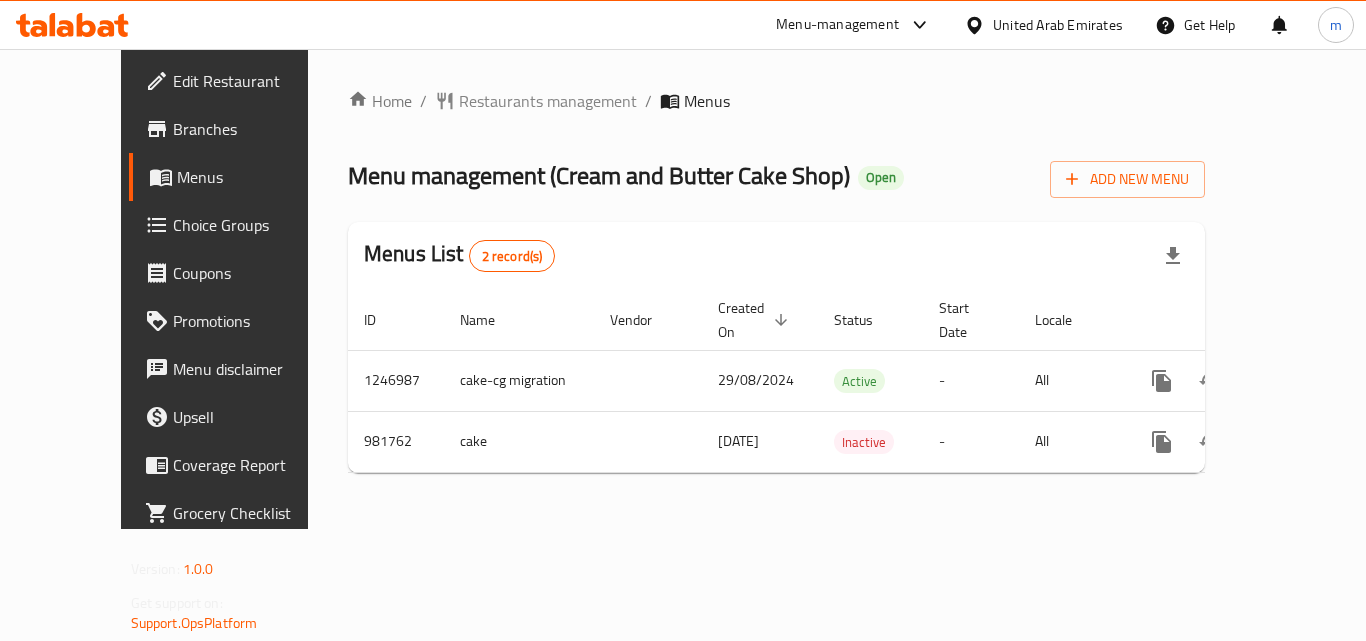 click at bounding box center (72, 25) 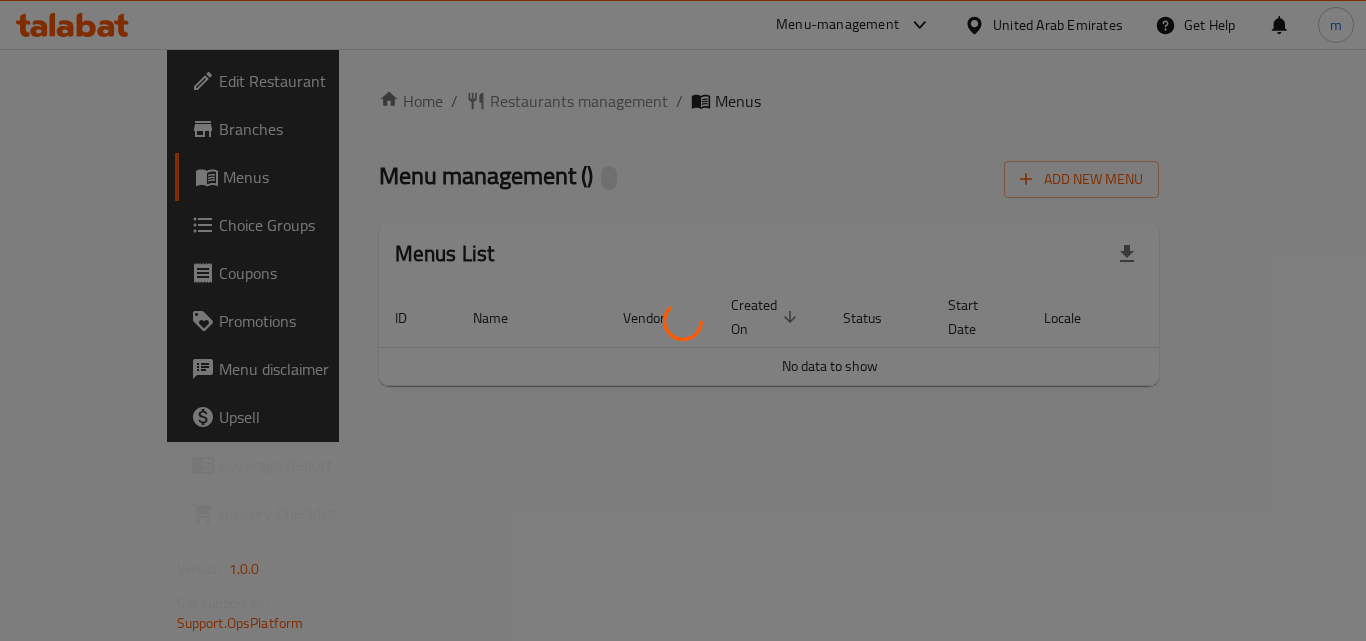scroll, scrollTop: 0, scrollLeft: 0, axis: both 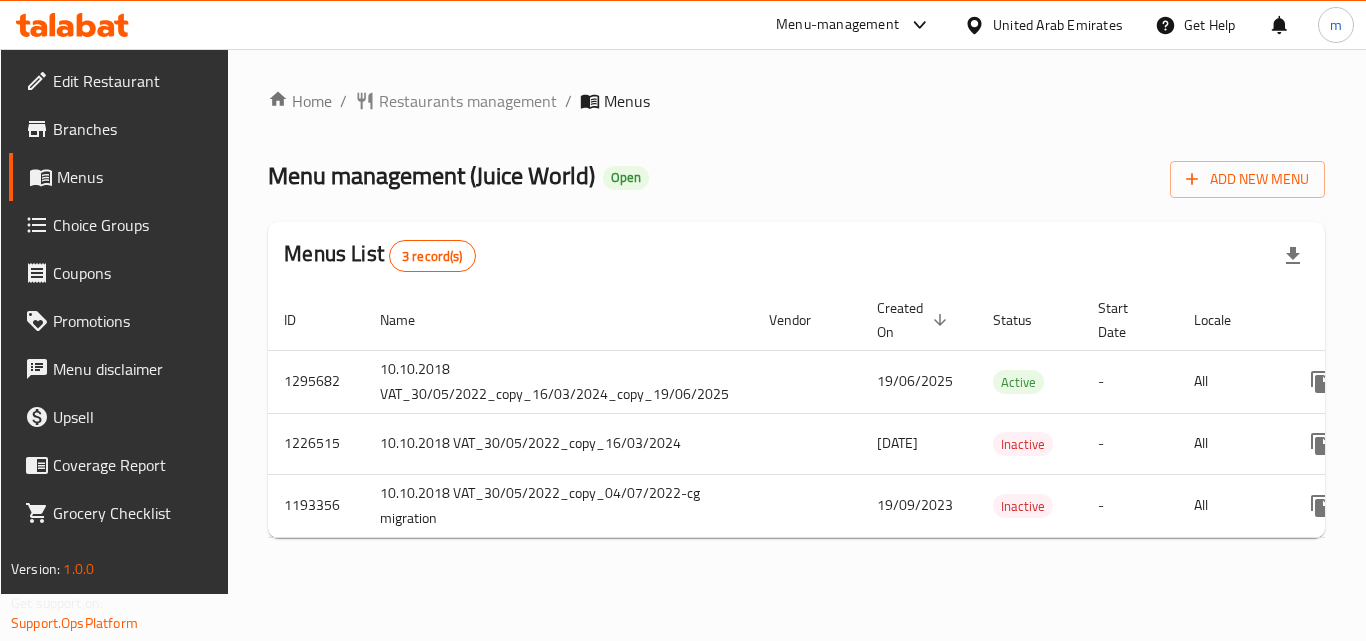 click at bounding box center [72, 25] 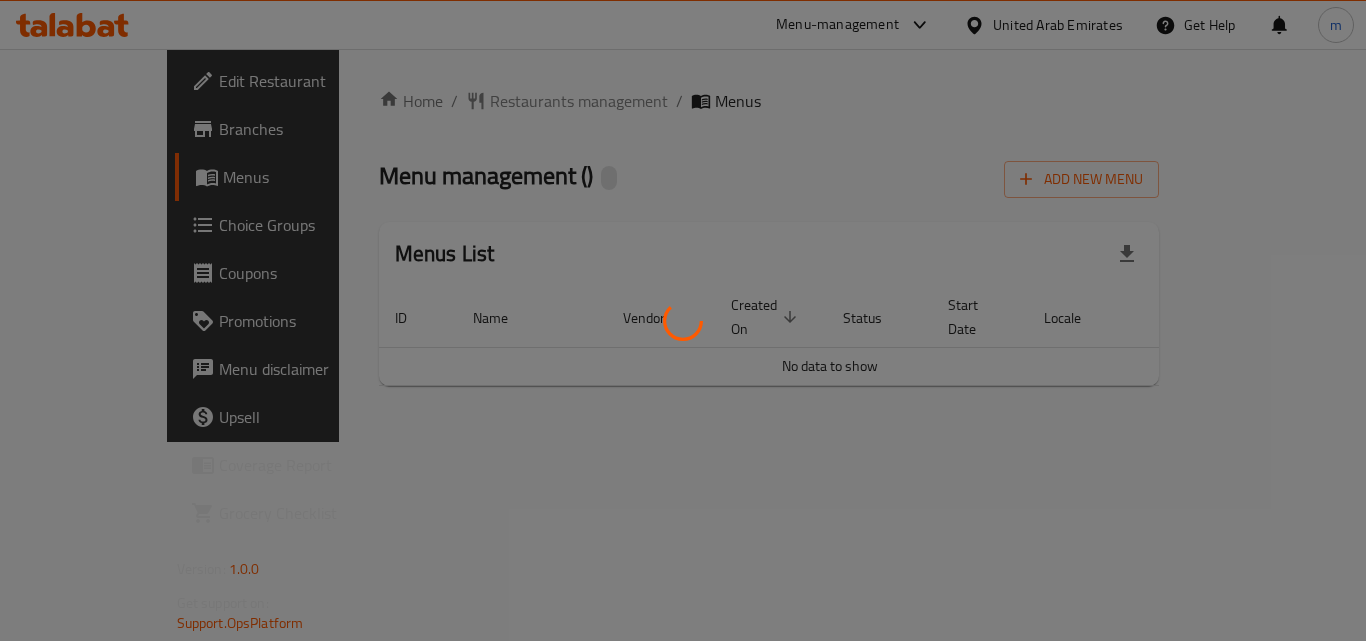 scroll, scrollTop: 0, scrollLeft: 0, axis: both 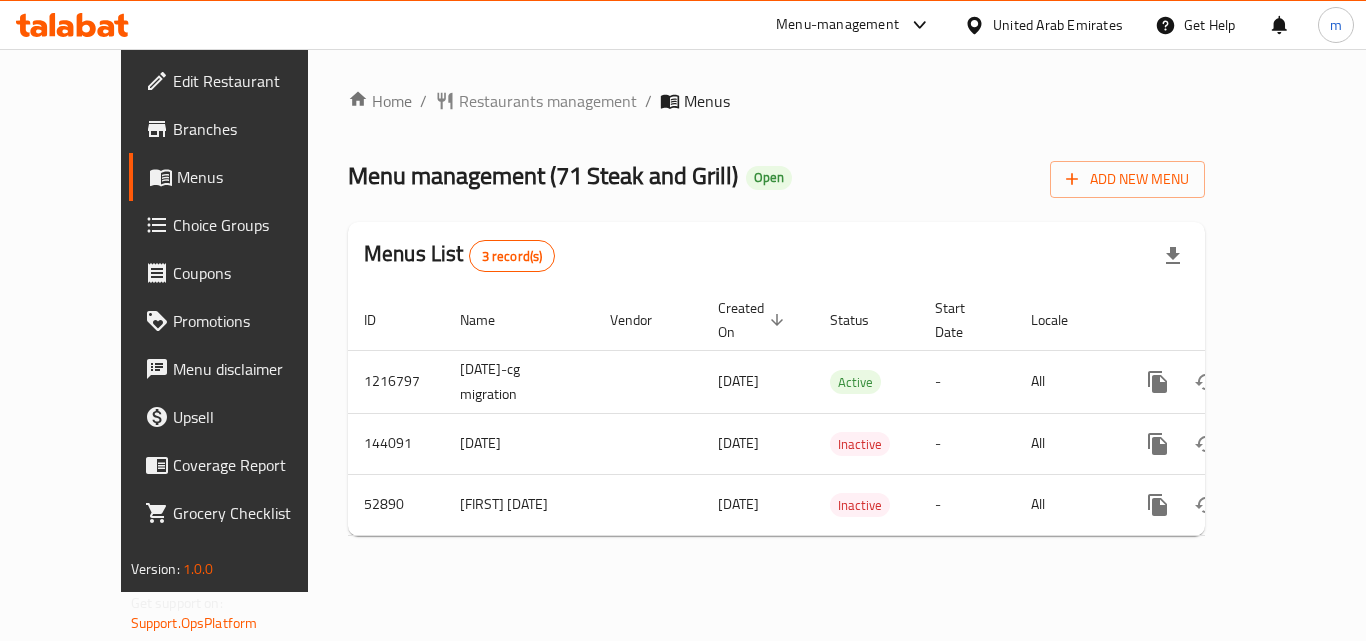 click on "Menu-management [COUNTRY] Get Help m" at bounding box center [683, 25] 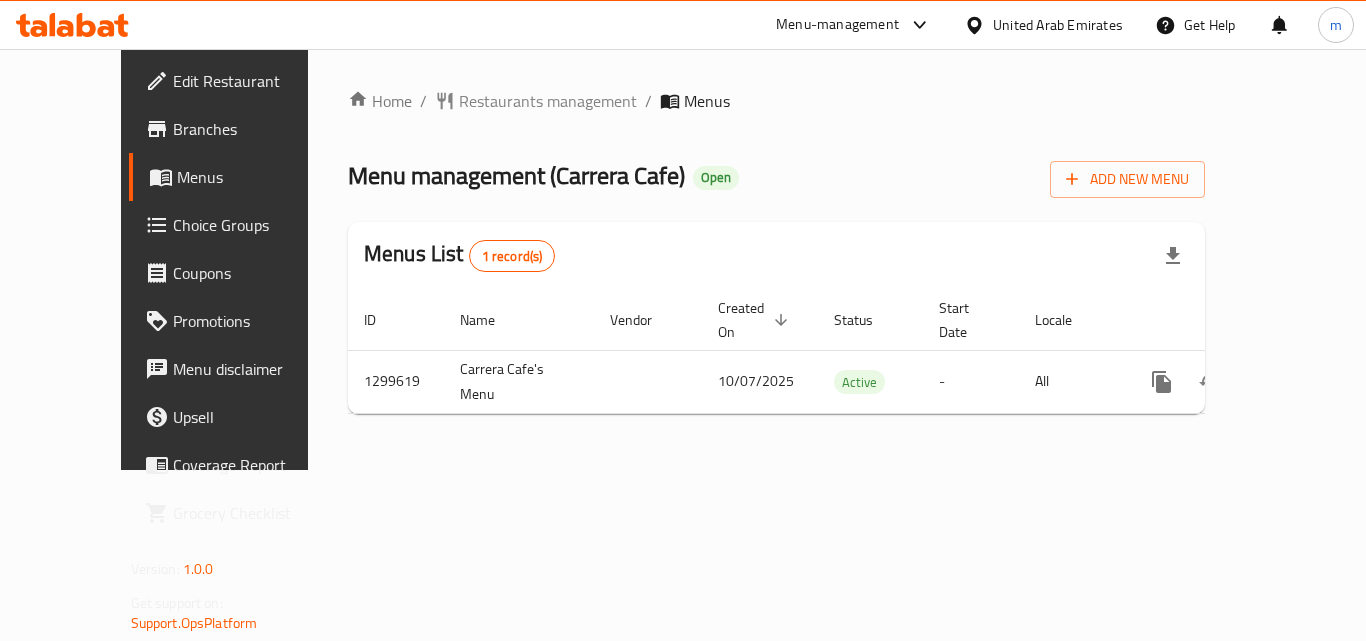 scroll, scrollTop: 0, scrollLeft: 0, axis: both 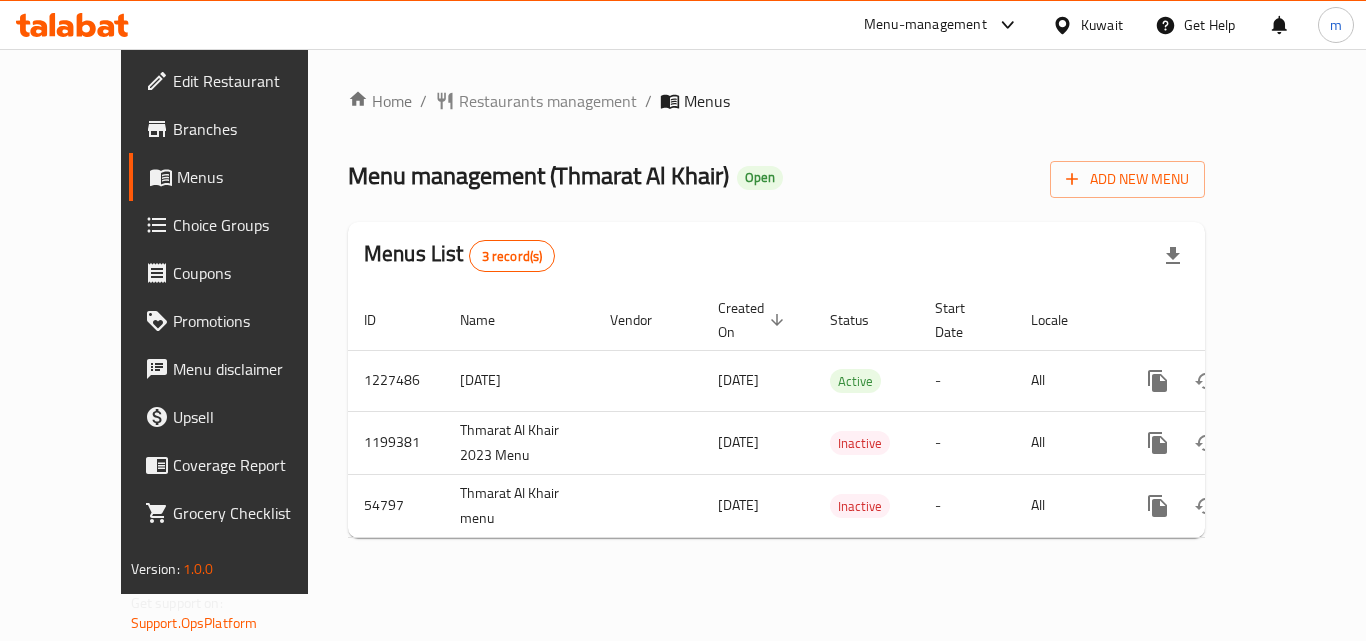 click 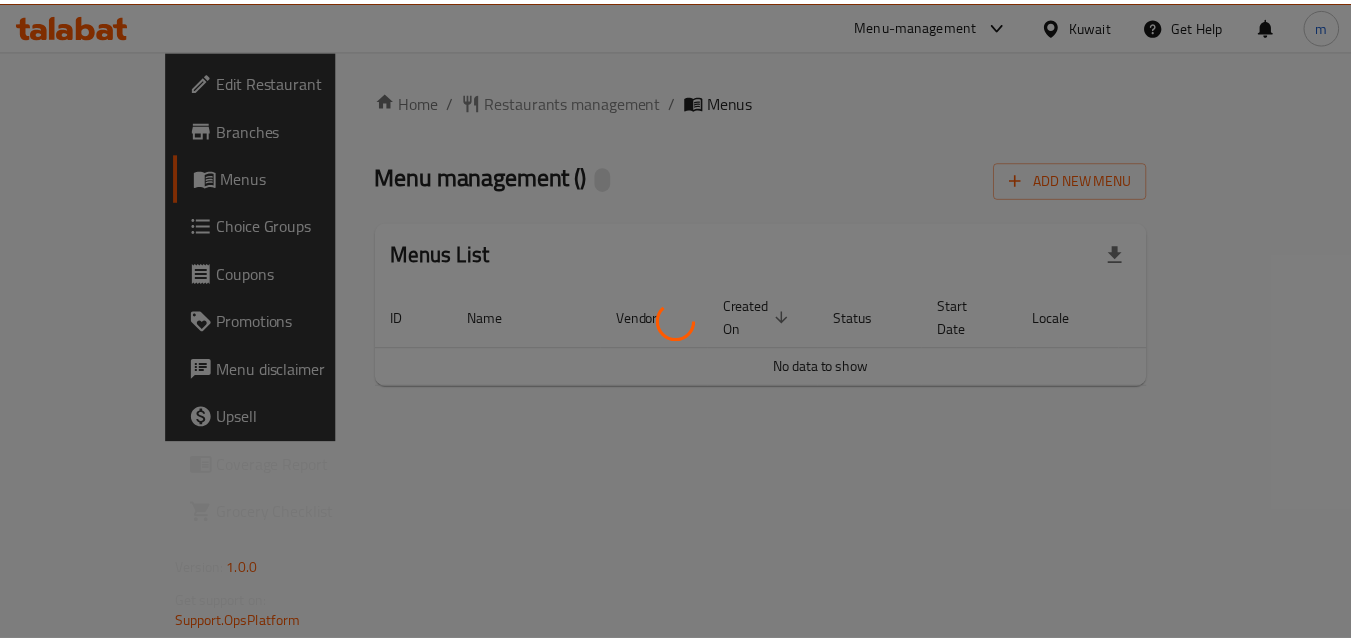 scroll, scrollTop: 0, scrollLeft: 0, axis: both 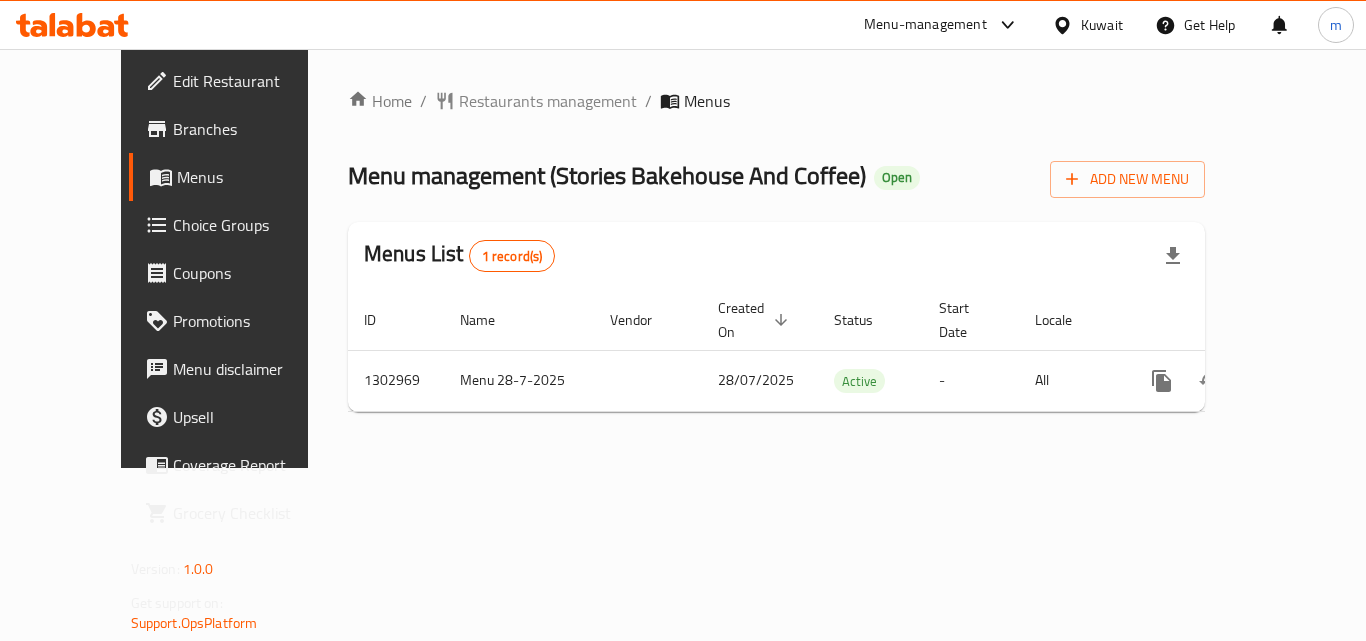 click on "Choice Groups" at bounding box center [253, 225] 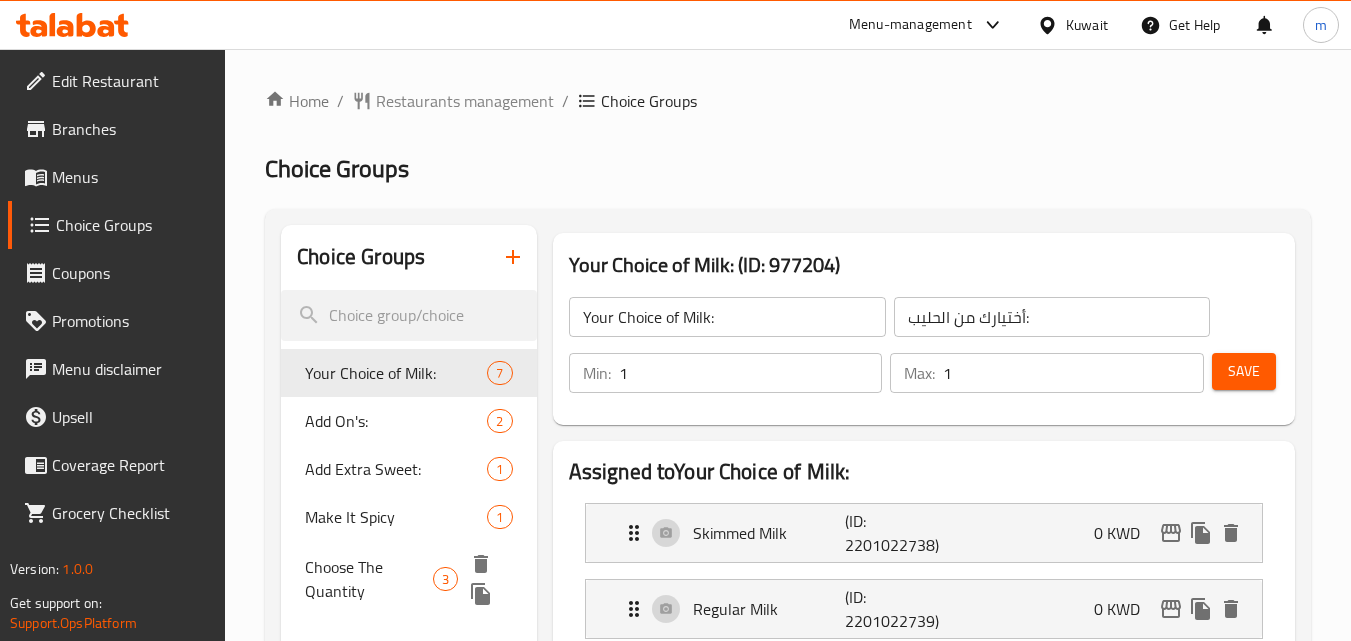 click on "Choose The Quantity" at bounding box center [369, 579] 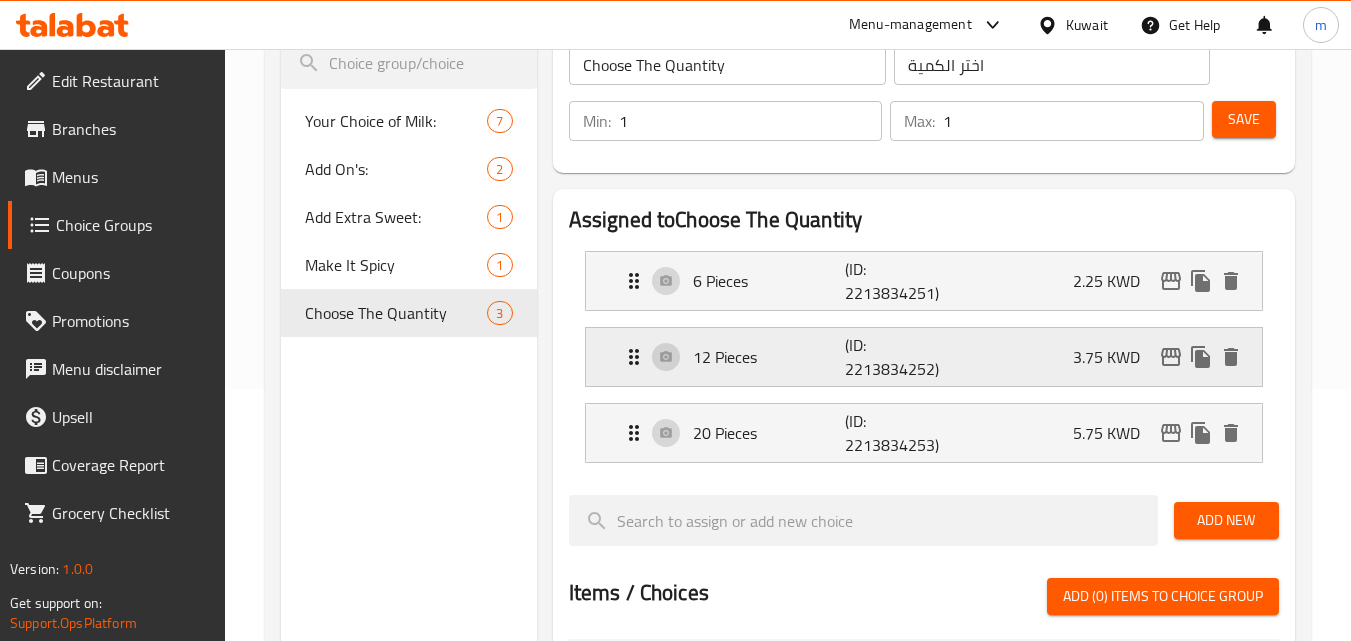 scroll, scrollTop: 300, scrollLeft: 0, axis: vertical 